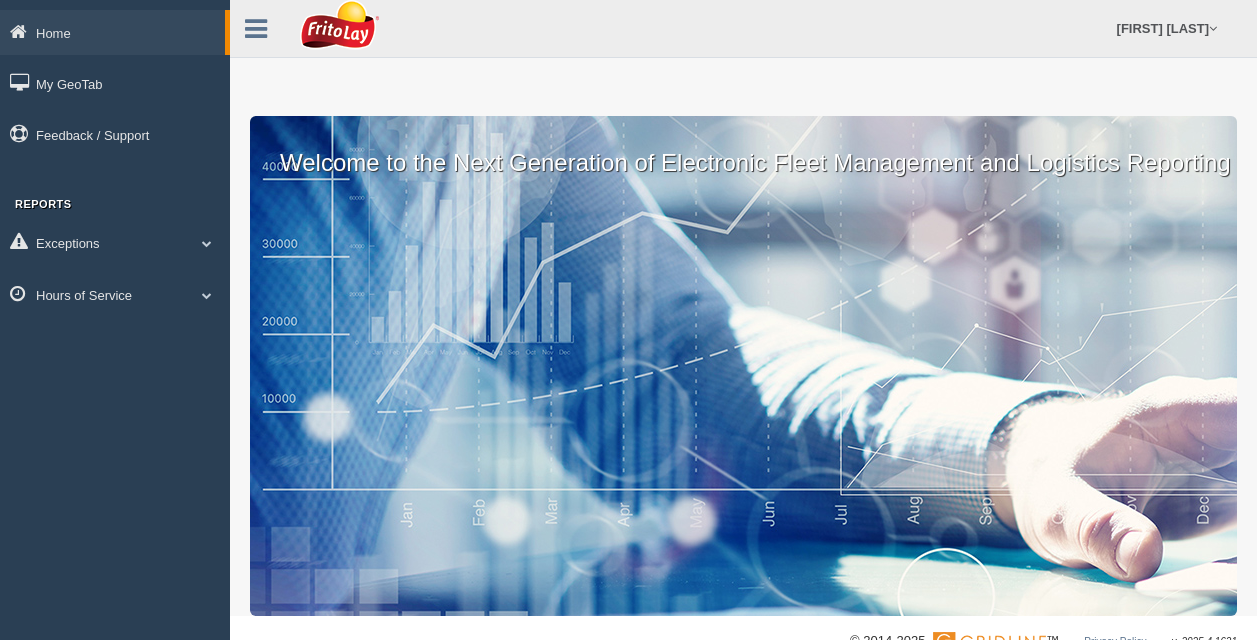 scroll, scrollTop: 0, scrollLeft: 0, axis: both 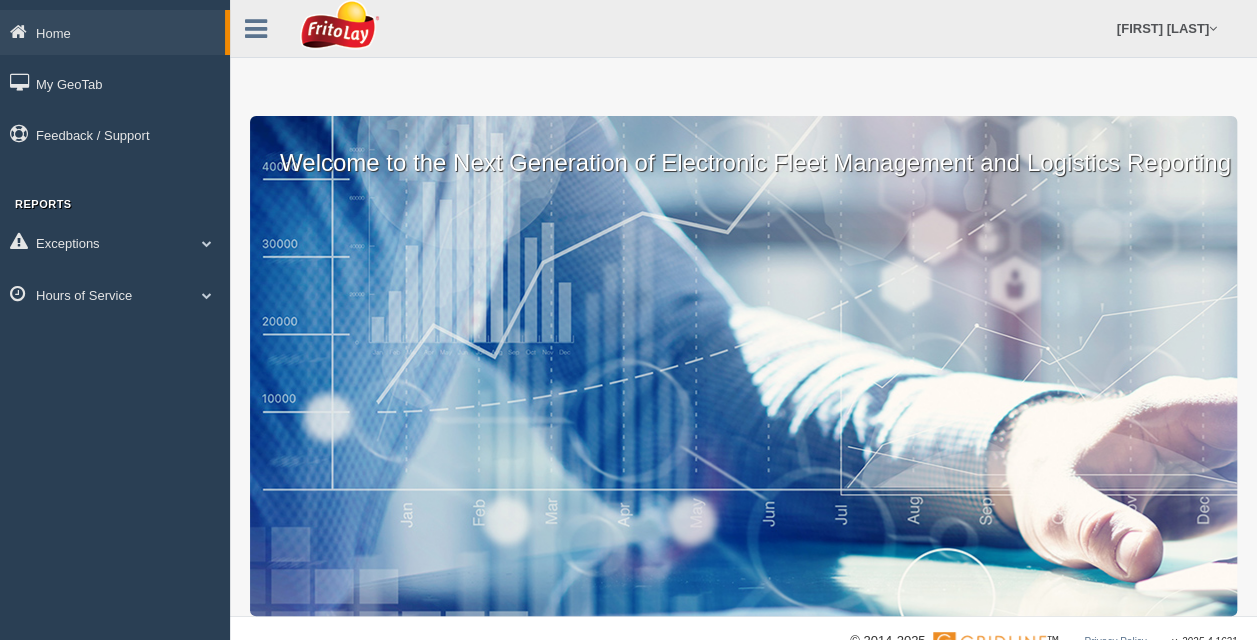 click on "Welcome to the Next Generation of Electronic Fleet Management and Logistics Reporting" at bounding box center (743, 148) 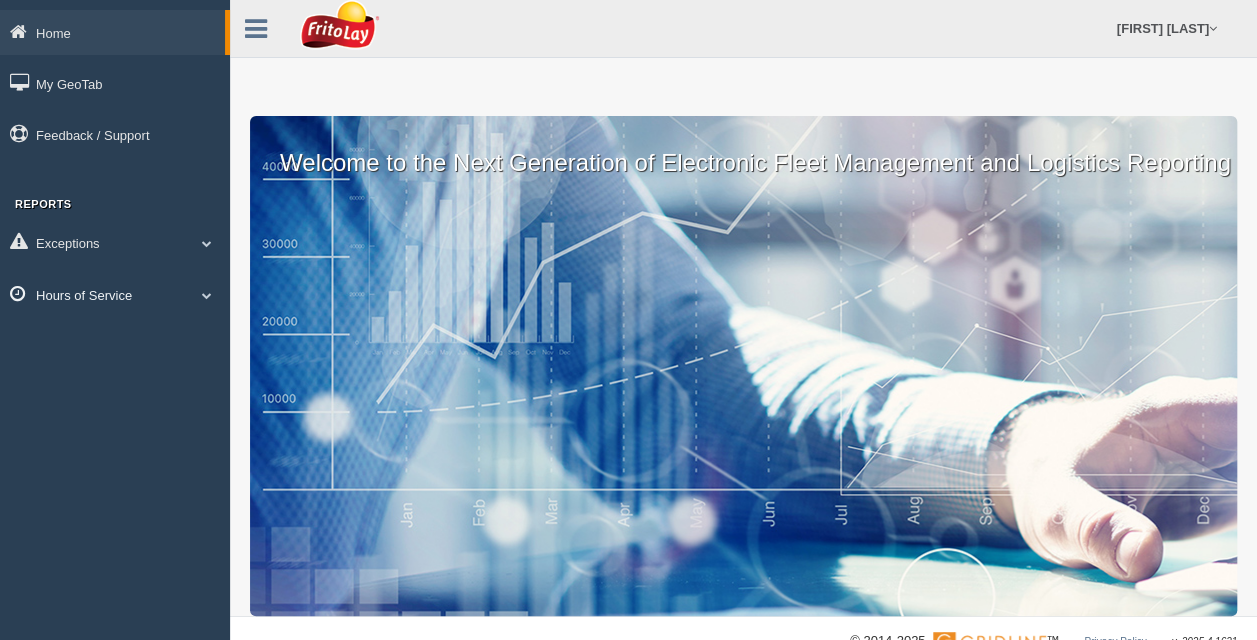 click on "Hours of Service" at bounding box center (115, 294) 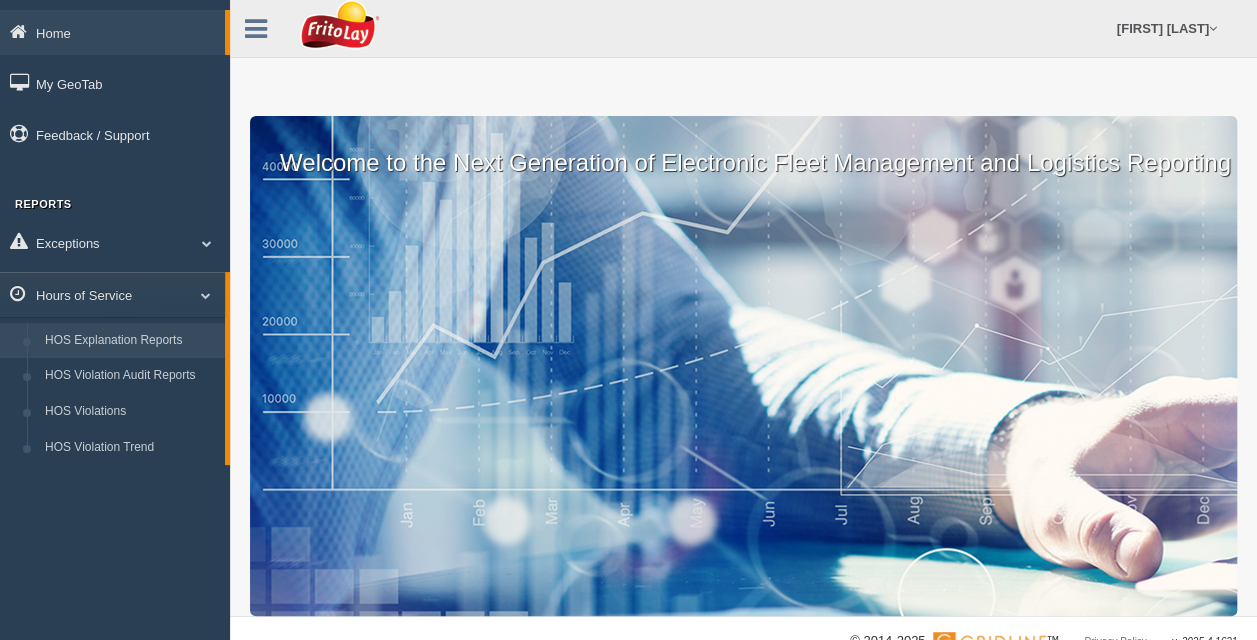 click on "HOS Explanation Reports" at bounding box center [130, 341] 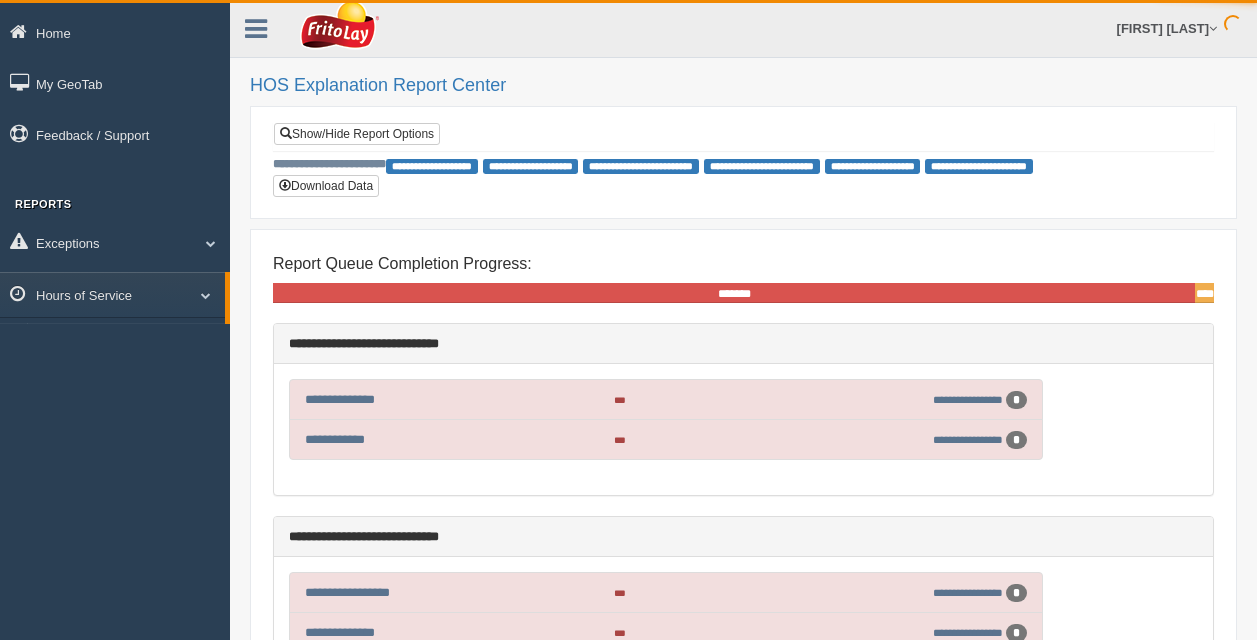 scroll, scrollTop: 0, scrollLeft: 0, axis: both 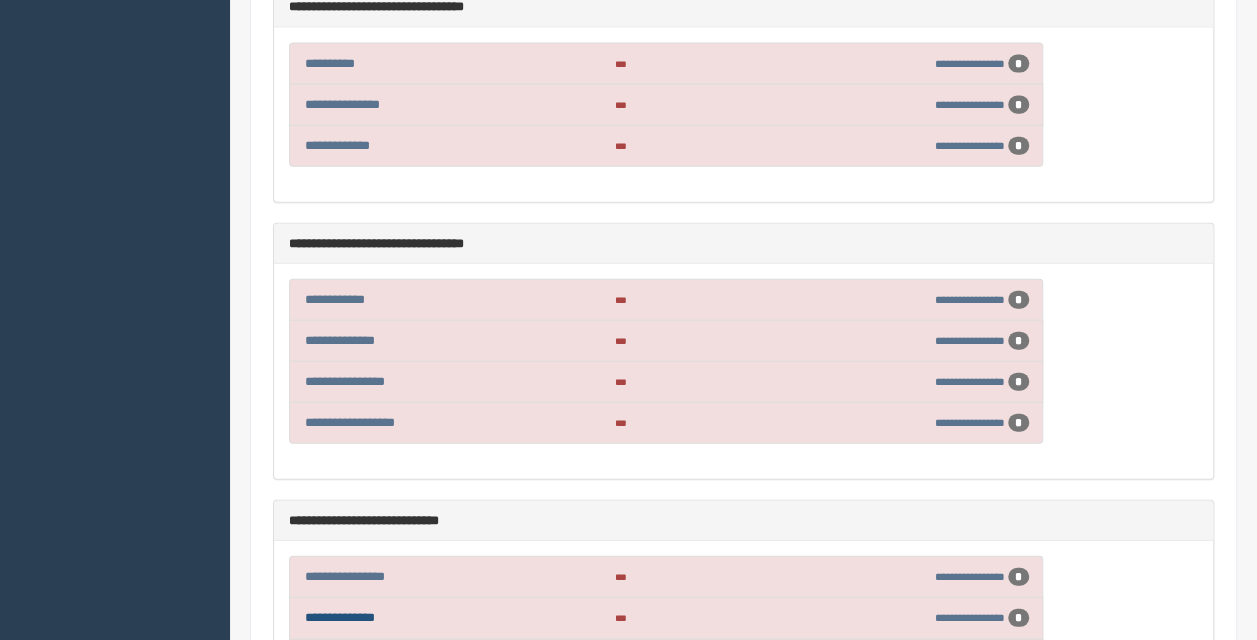 click on "**********" at bounding box center [340, 617] 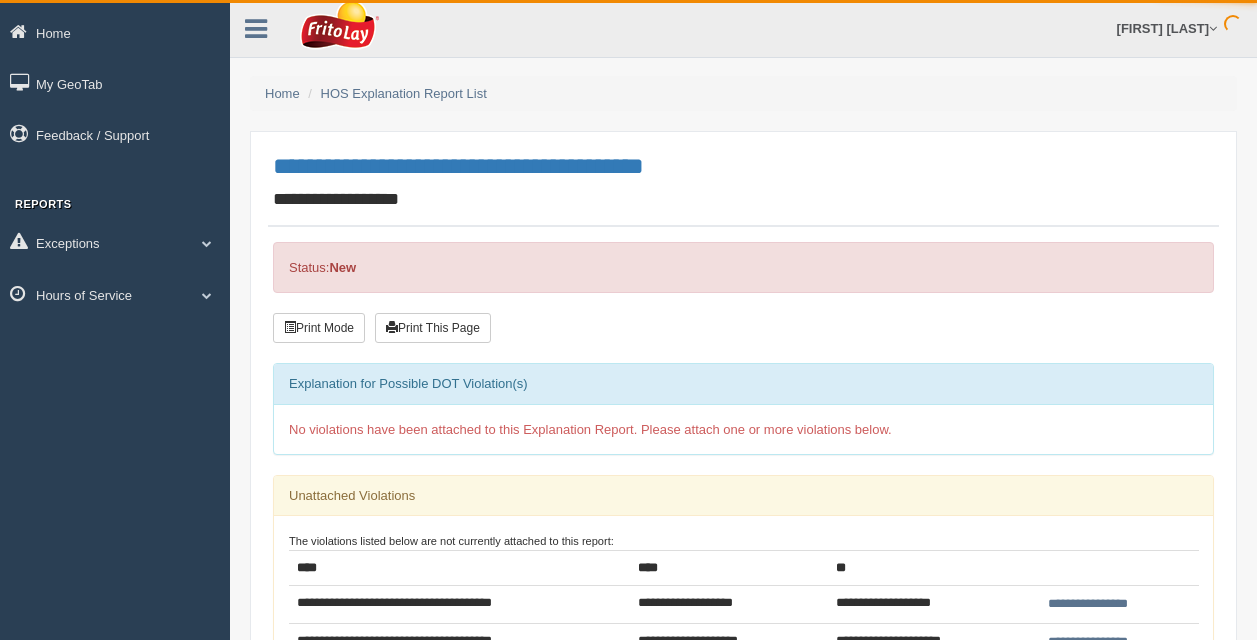 scroll, scrollTop: 0, scrollLeft: 0, axis: both 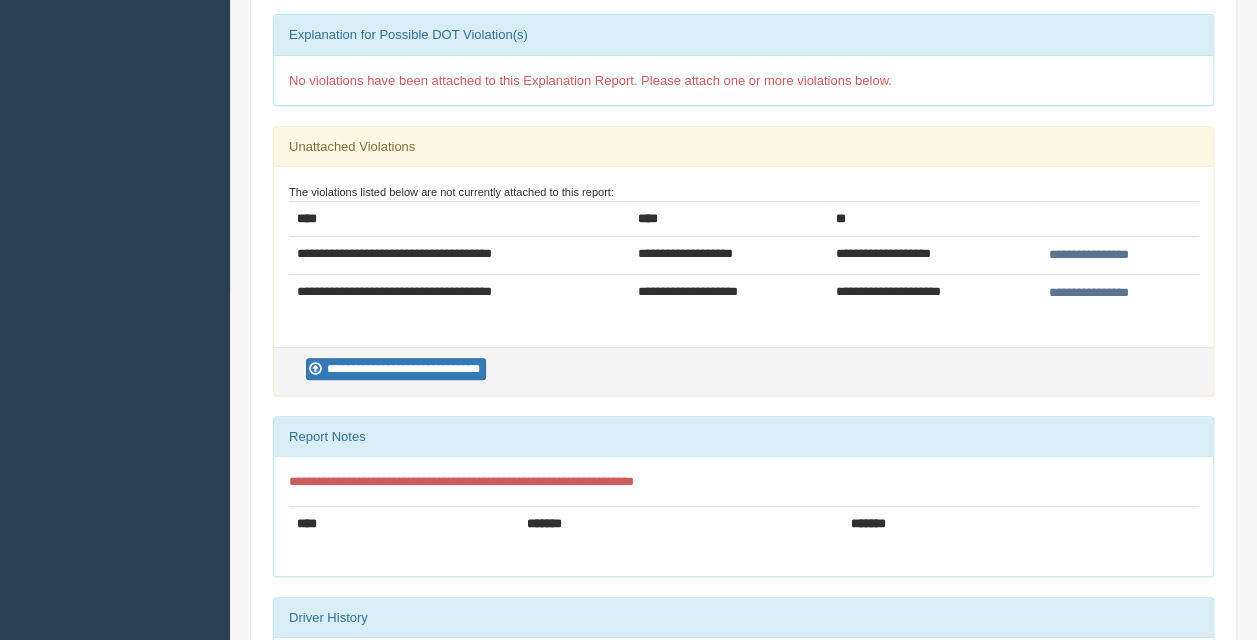 click on "**********" at bounding box center (1088, 293) 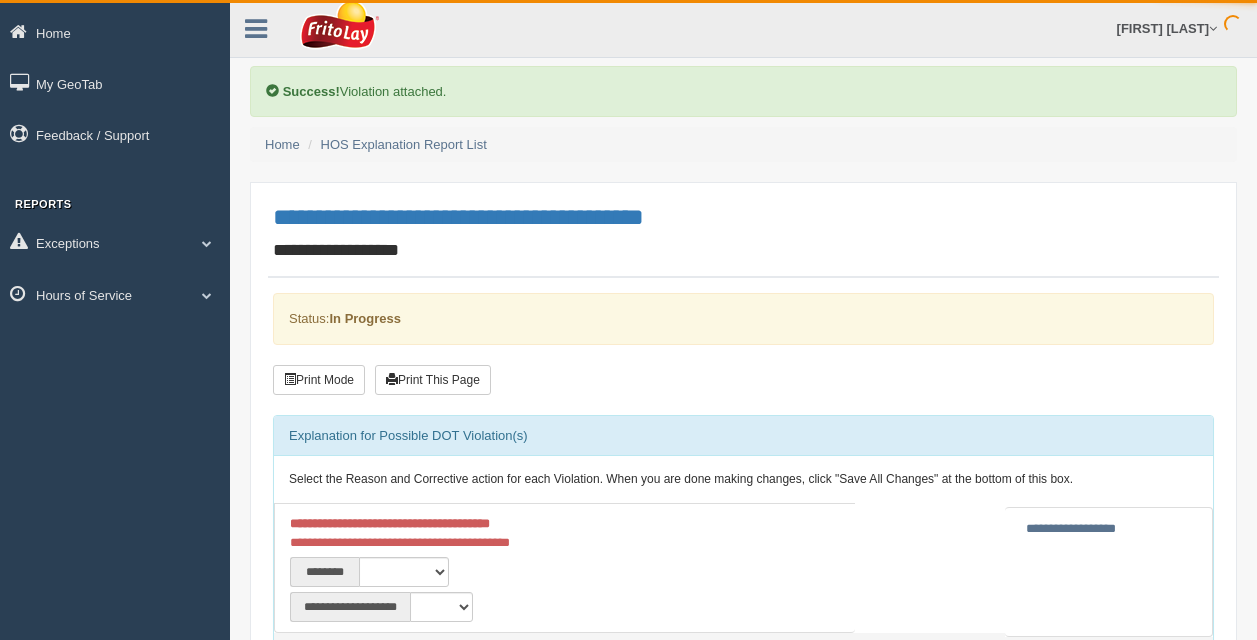 scroll, scrollTop: 0, scrollLeft: 0, axis: both 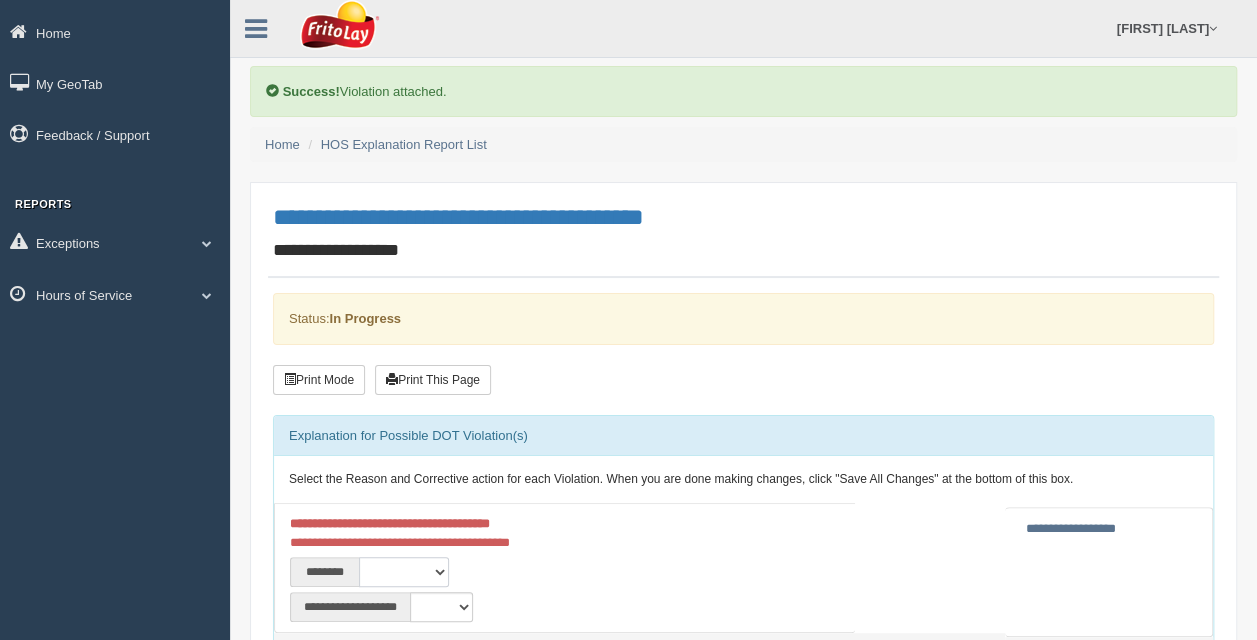 click on "**********" at bounding box center (404, 572) 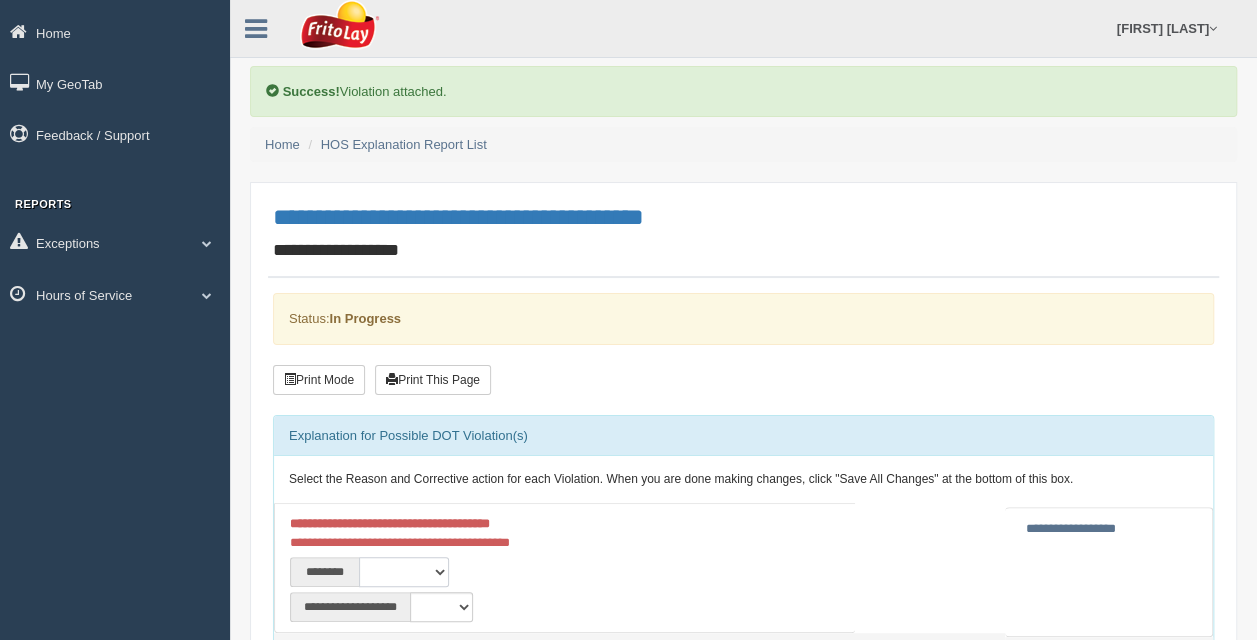 select on "****" 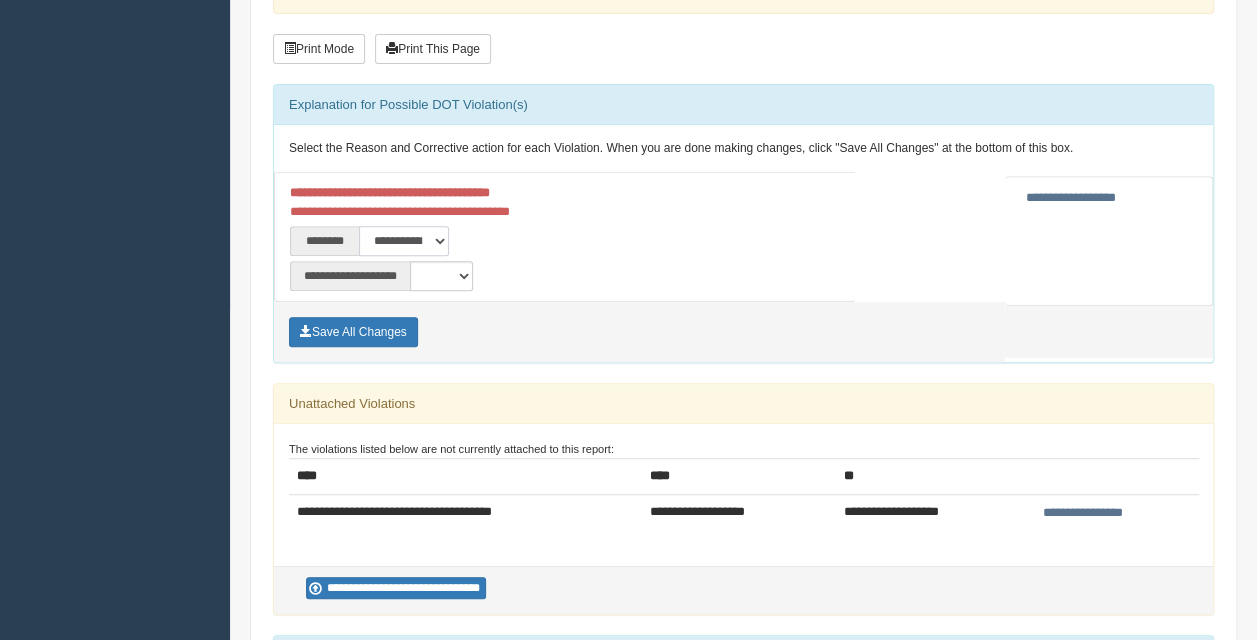 scroll, scrollTop: 336, scrollLeft: 0, axis: vertical 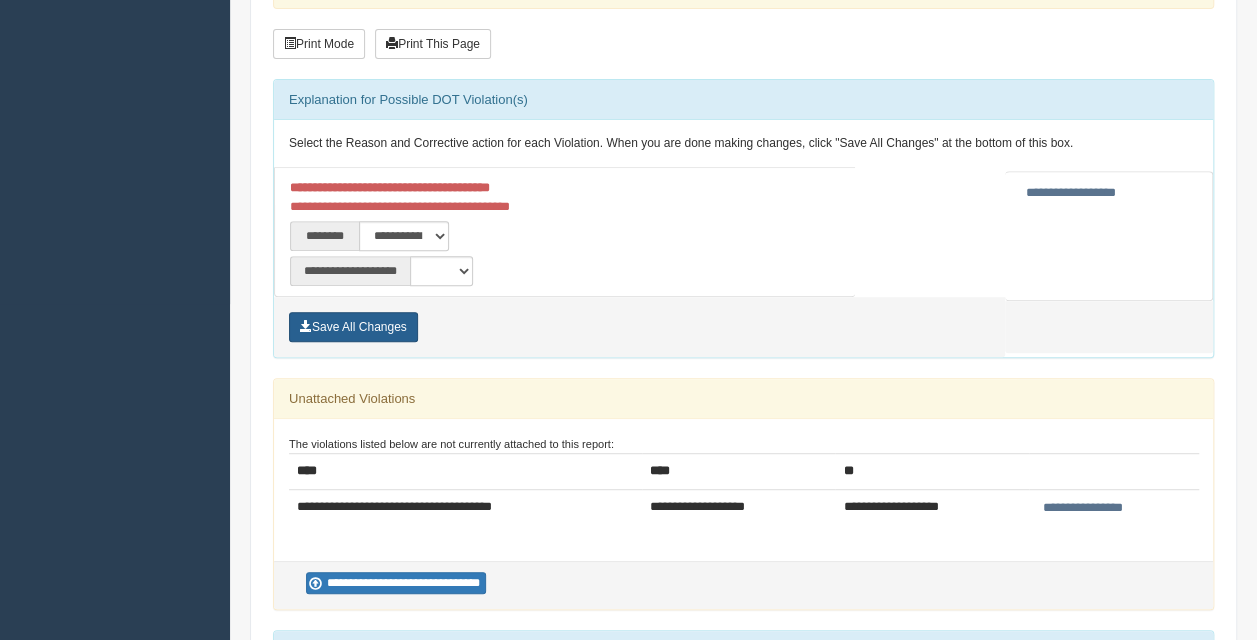 click on "Save All Changes" at bounding box center [353, 327] 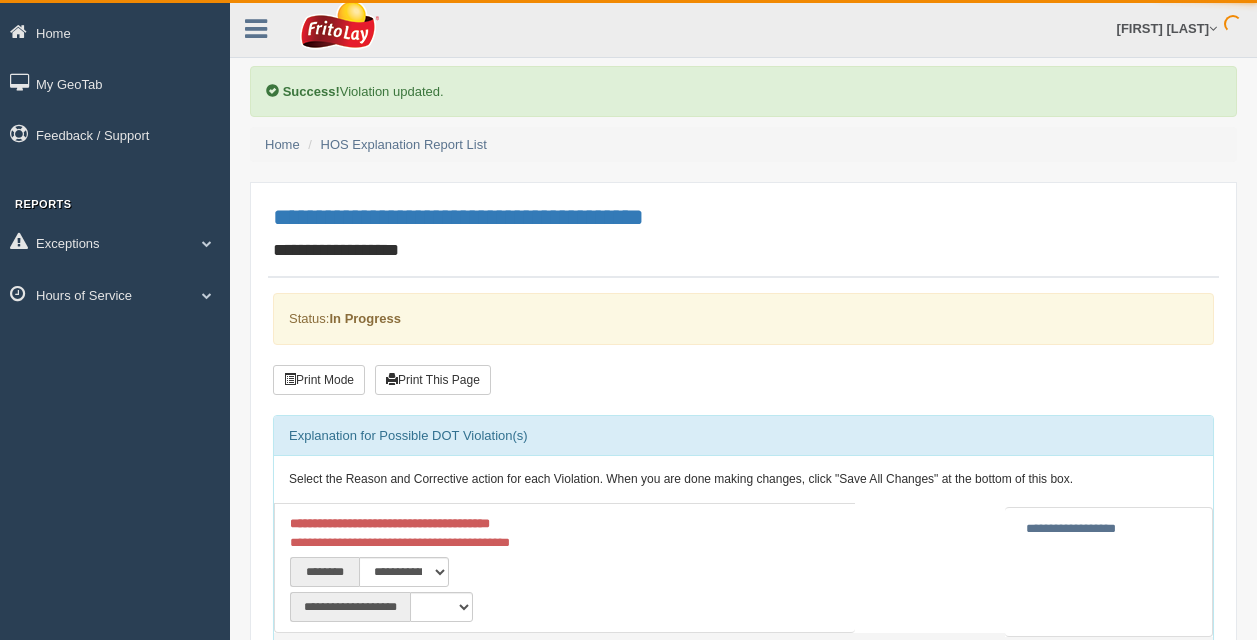 scroll, scrollTop: 0, scrollLeft: 0, axis: both 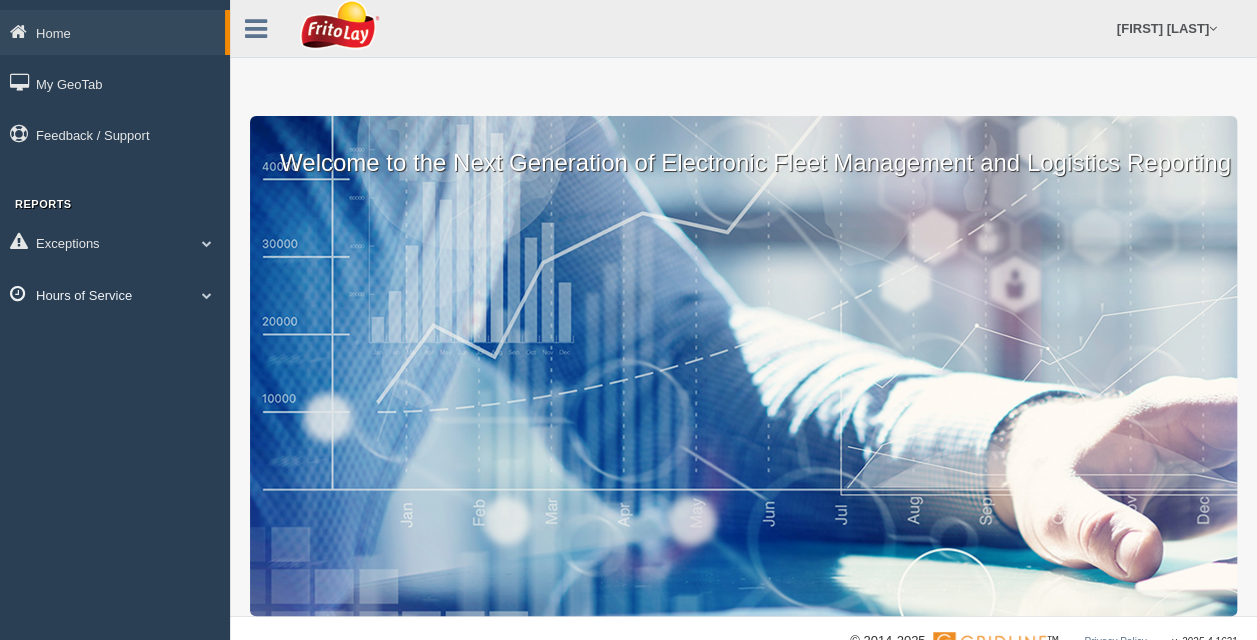 click at bounding box center [207, 295] 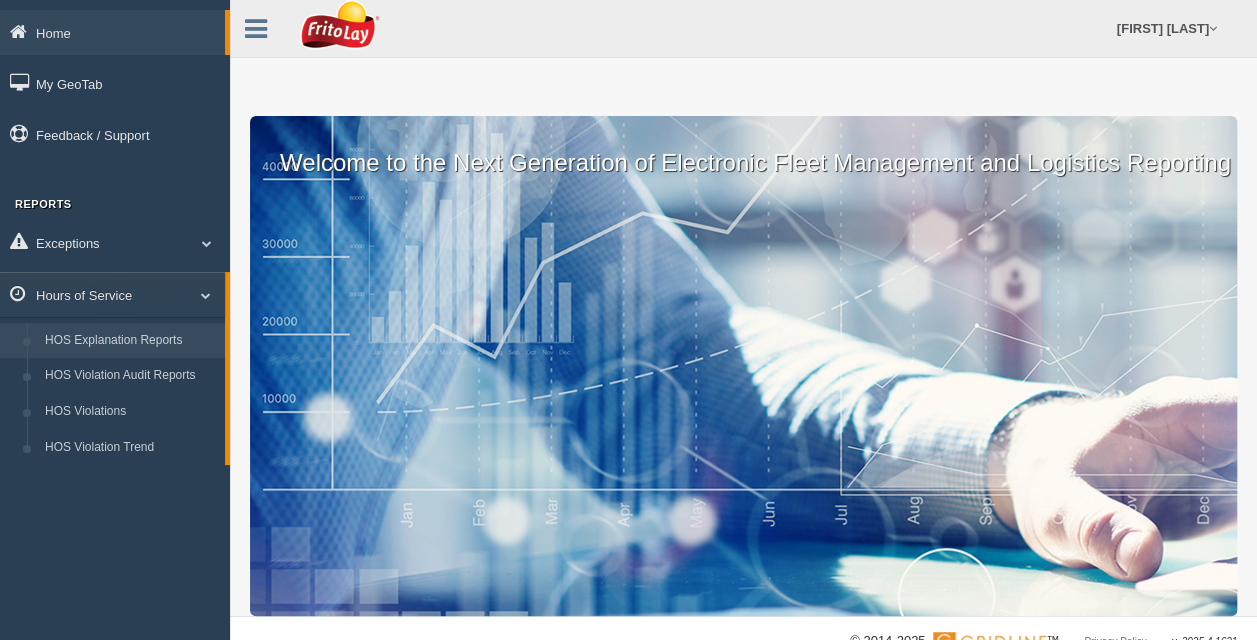click on "HOS Explanation Reports" at bounding box center [130, 341] 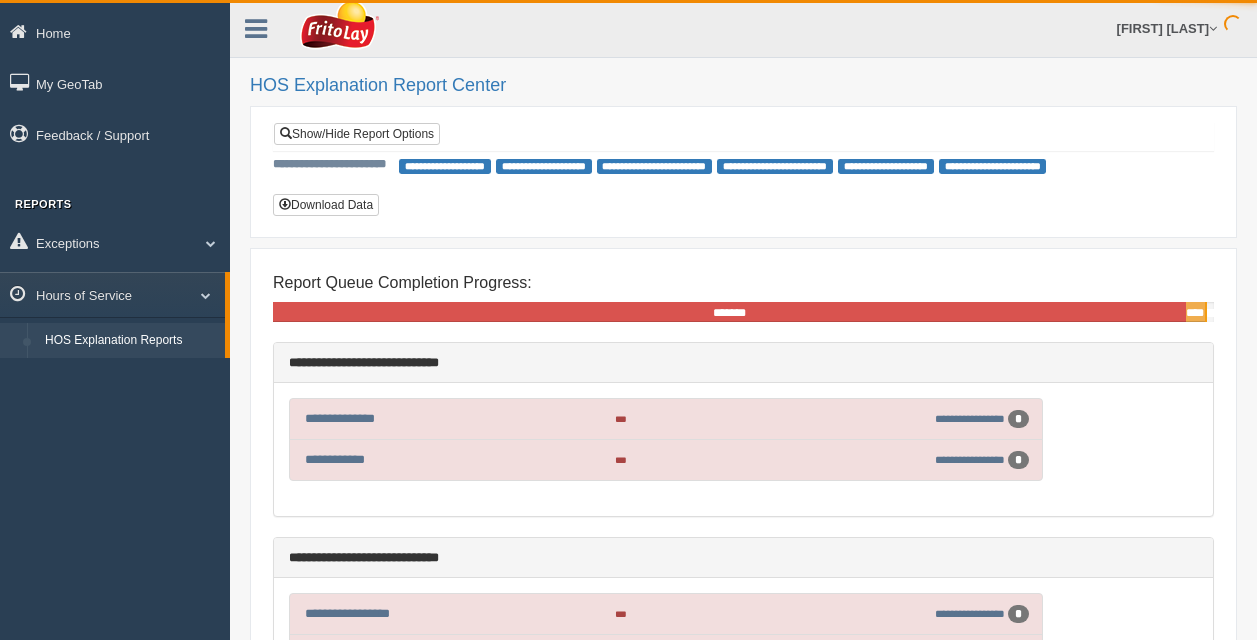 scroll, scrollTop: 0, scrollLeft: 0, axis: both 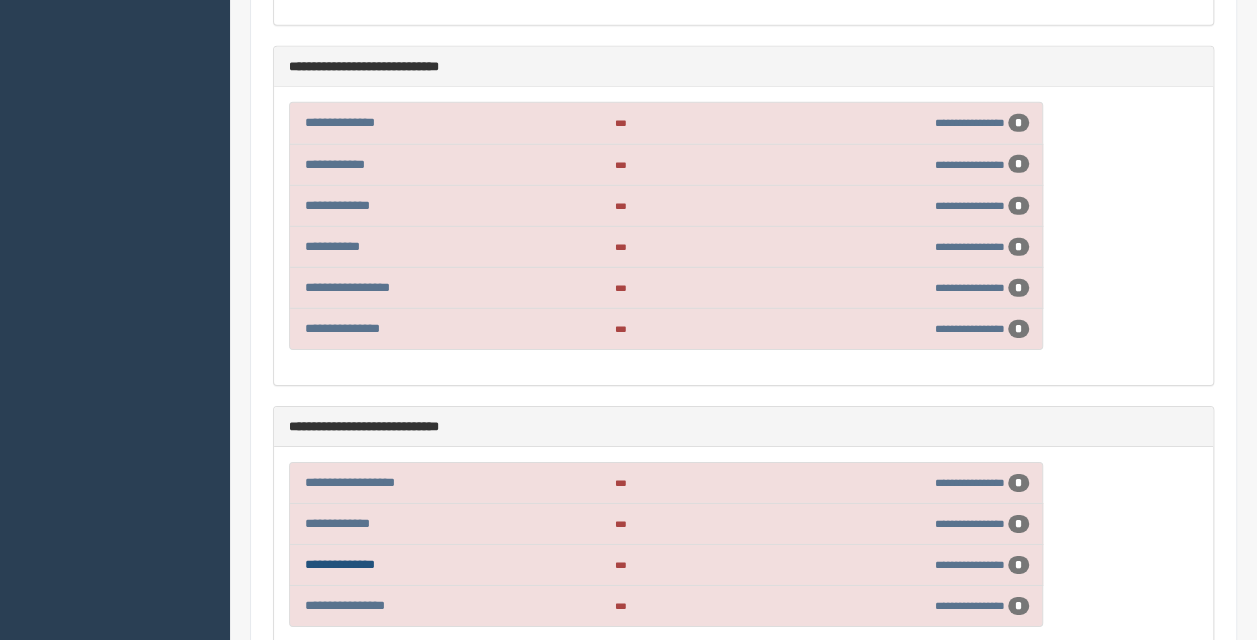 click on "**********" at bounding box center (340, 564) 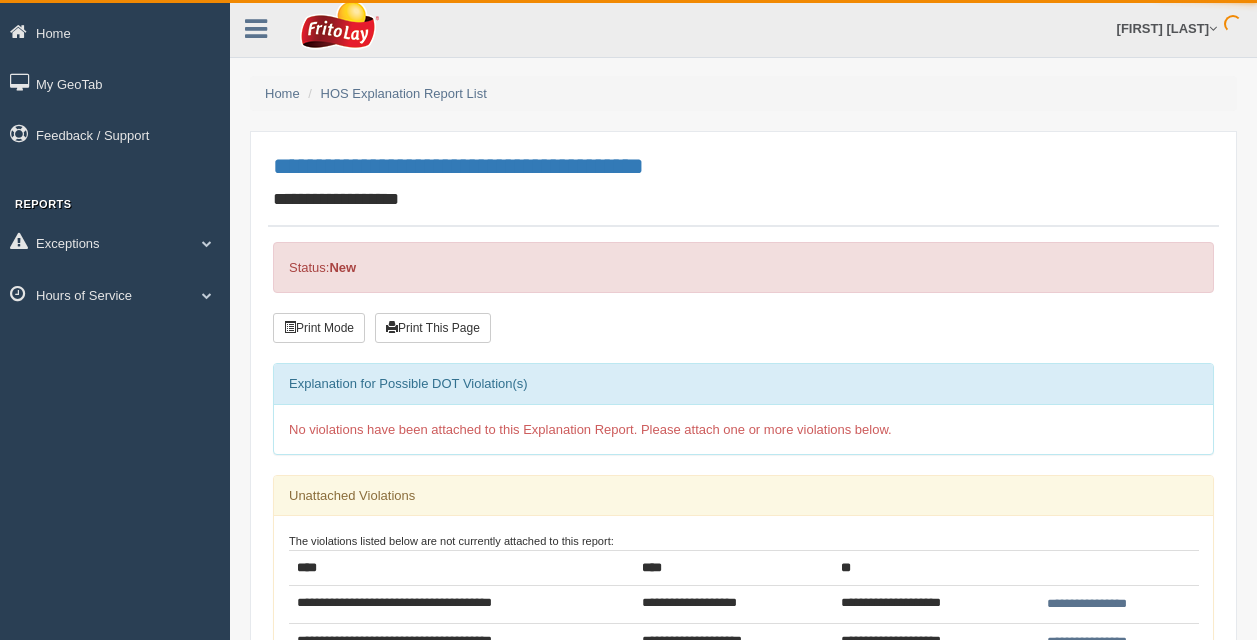 scroll, scrollTop: 0, scrollLeft: 0, axis: both 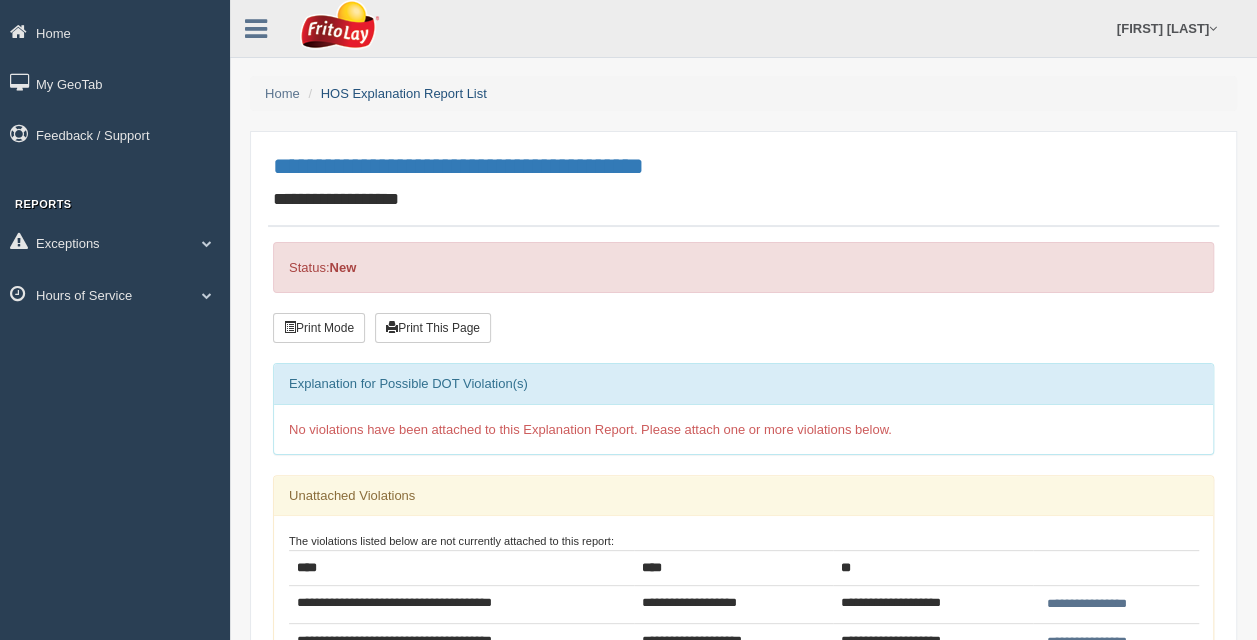 click on "HOS Explanation Report List" at bounding box center (404, 93) 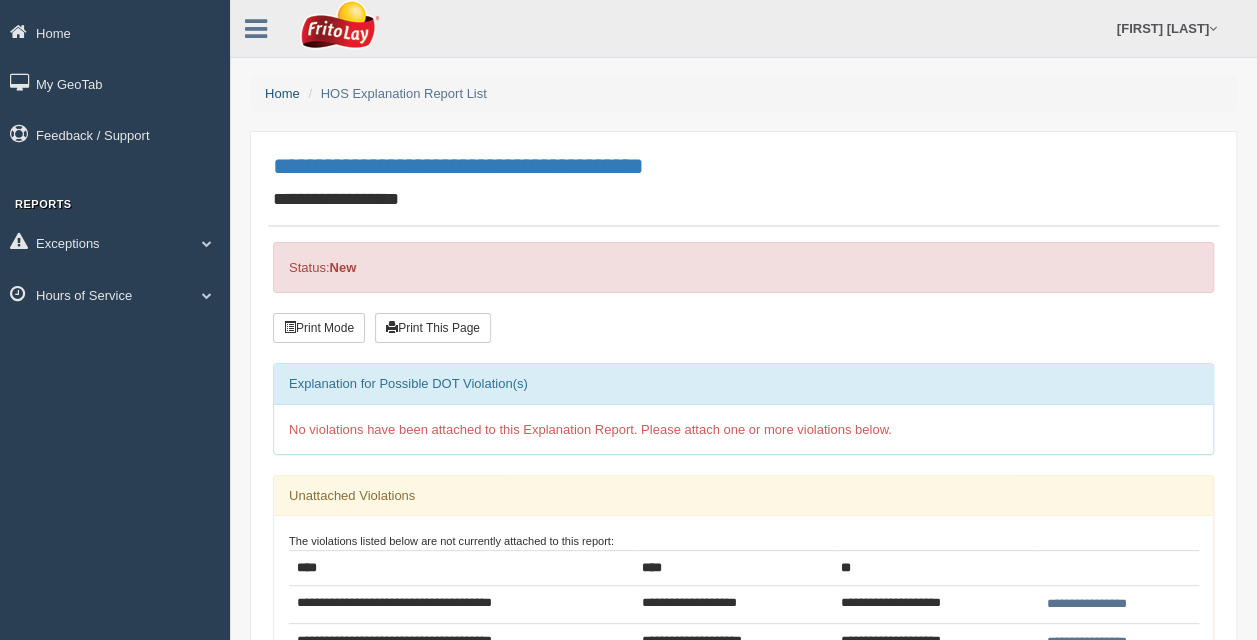 click on "Home" at bounding box center [282, 93] 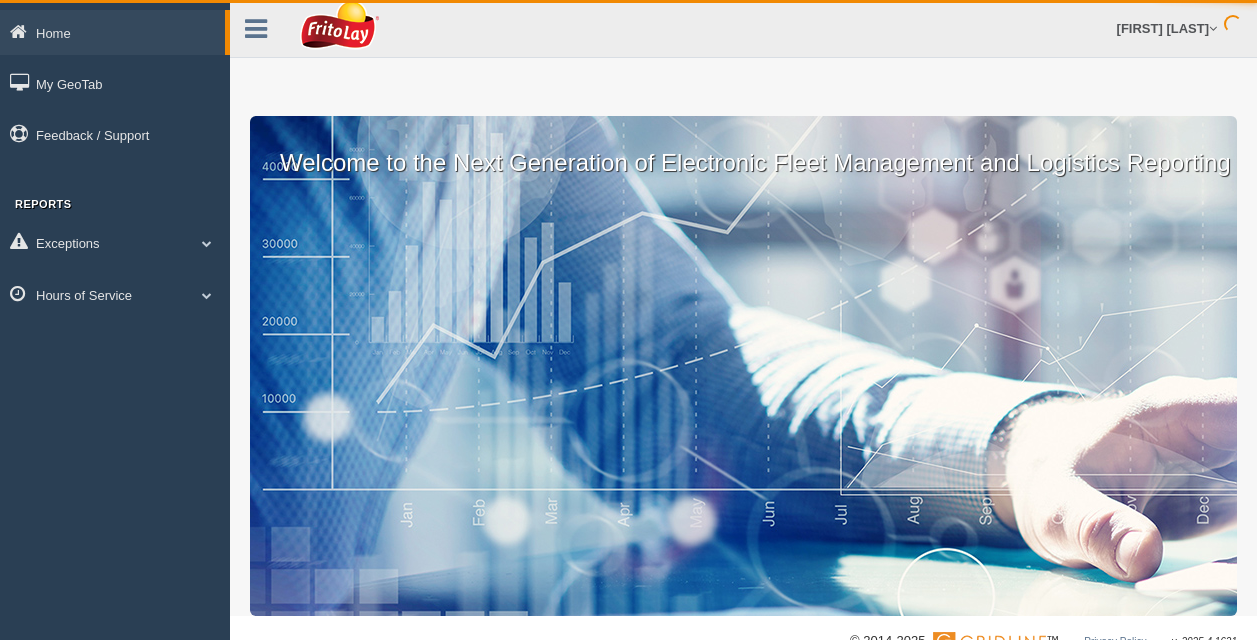 scroll, scrollTop: 0, scrollLeft: 0, axis: both 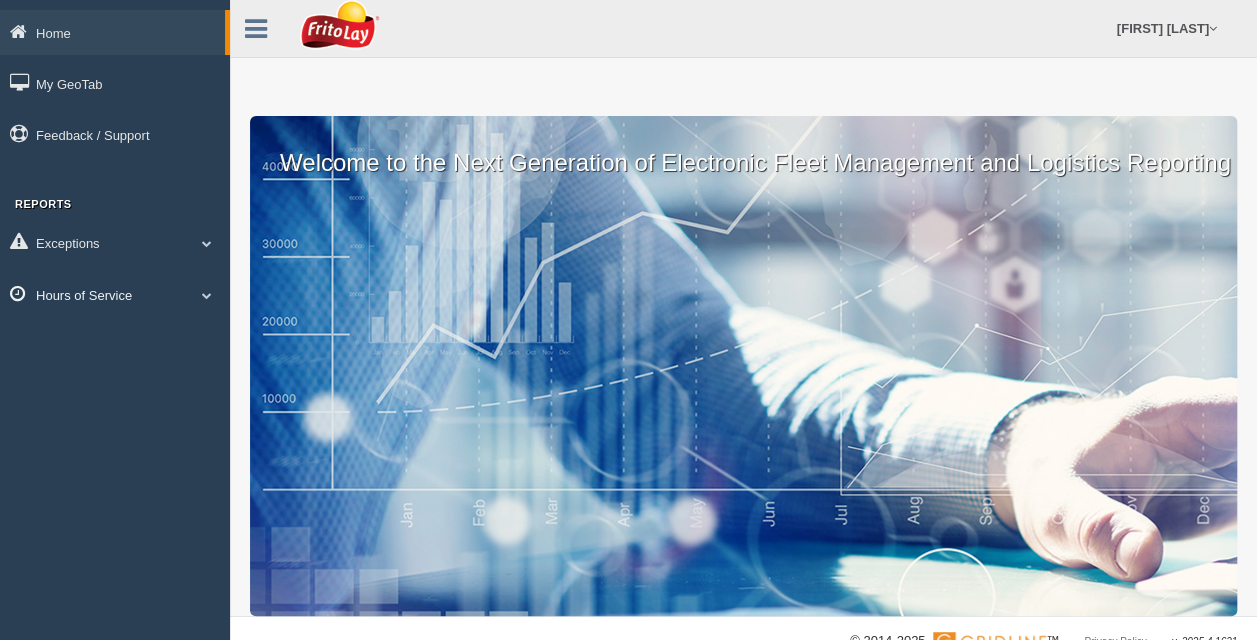 click on "Hours of Service" at bounding box center (115, 294) 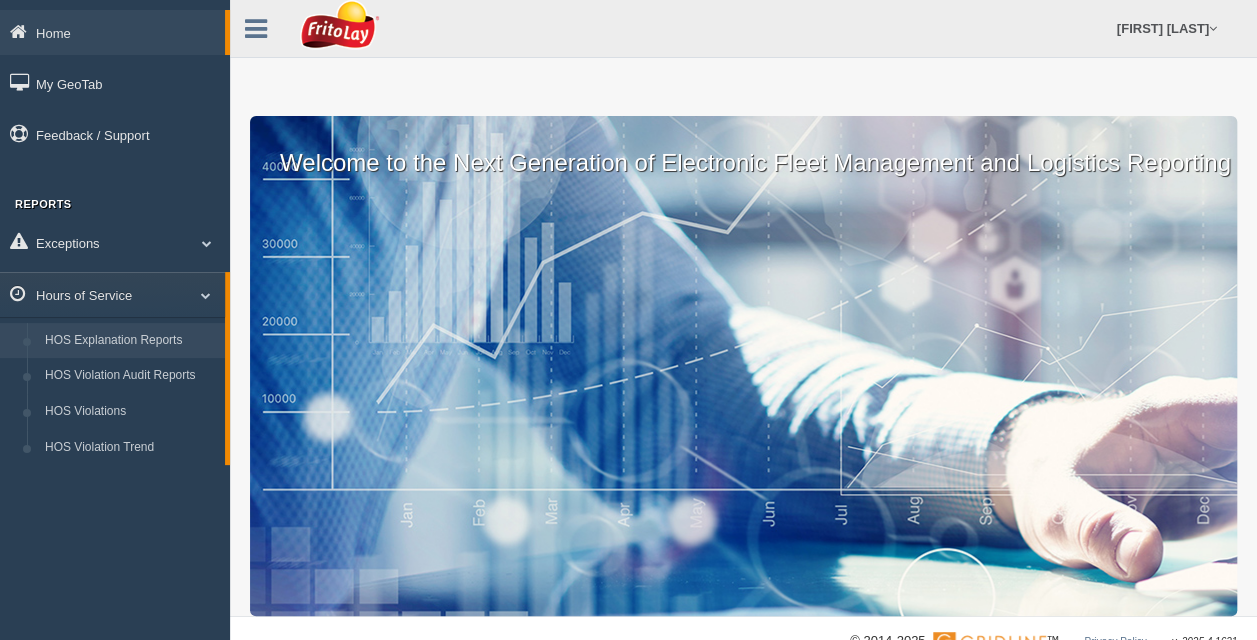 click on "HOS Explanation Reports" at bounding box center (130, 341) 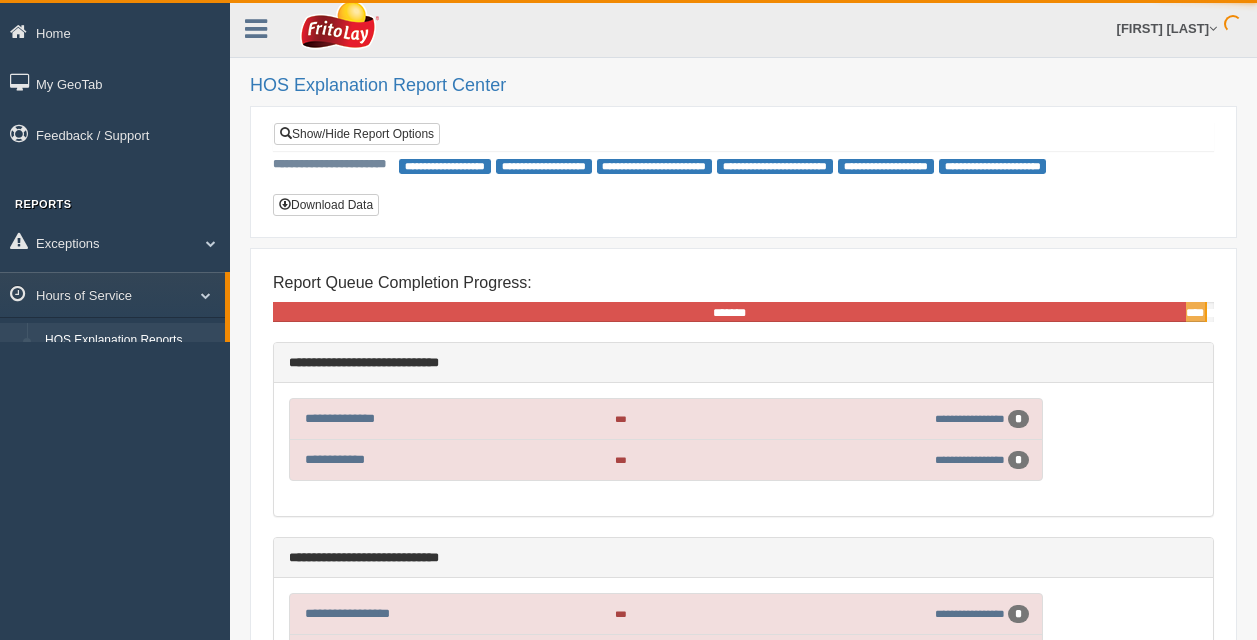 scroll, scrollTop: 0, scrollLeft: 0, axis: both 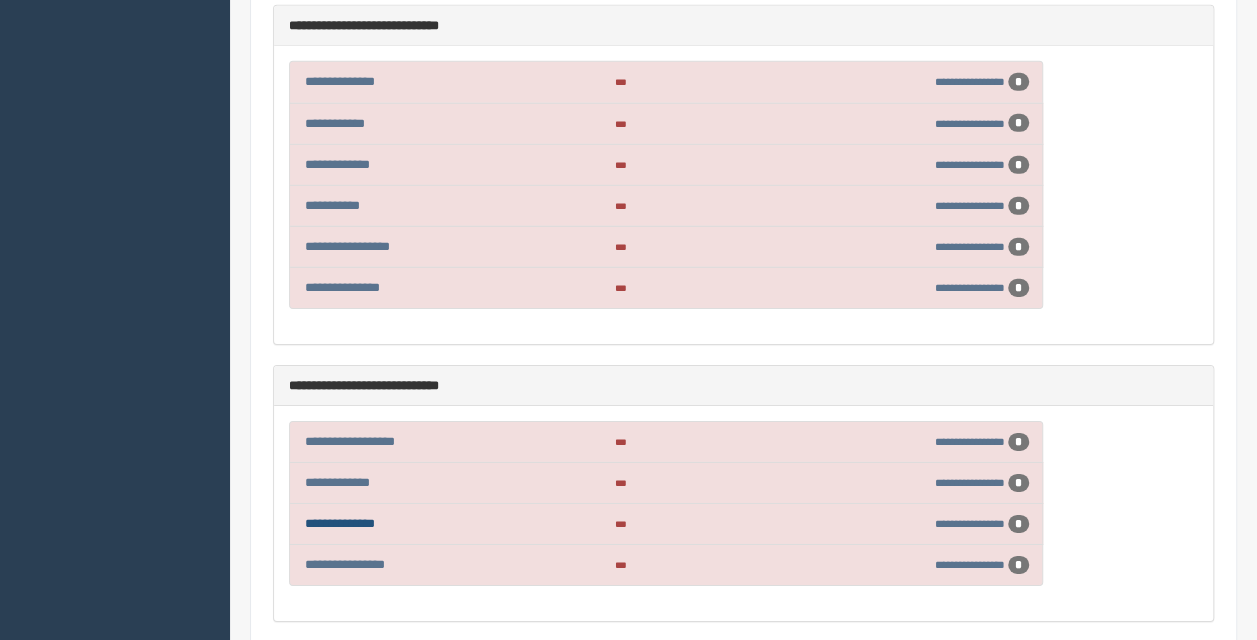 click on "**********" at bounding box center [340, 523] 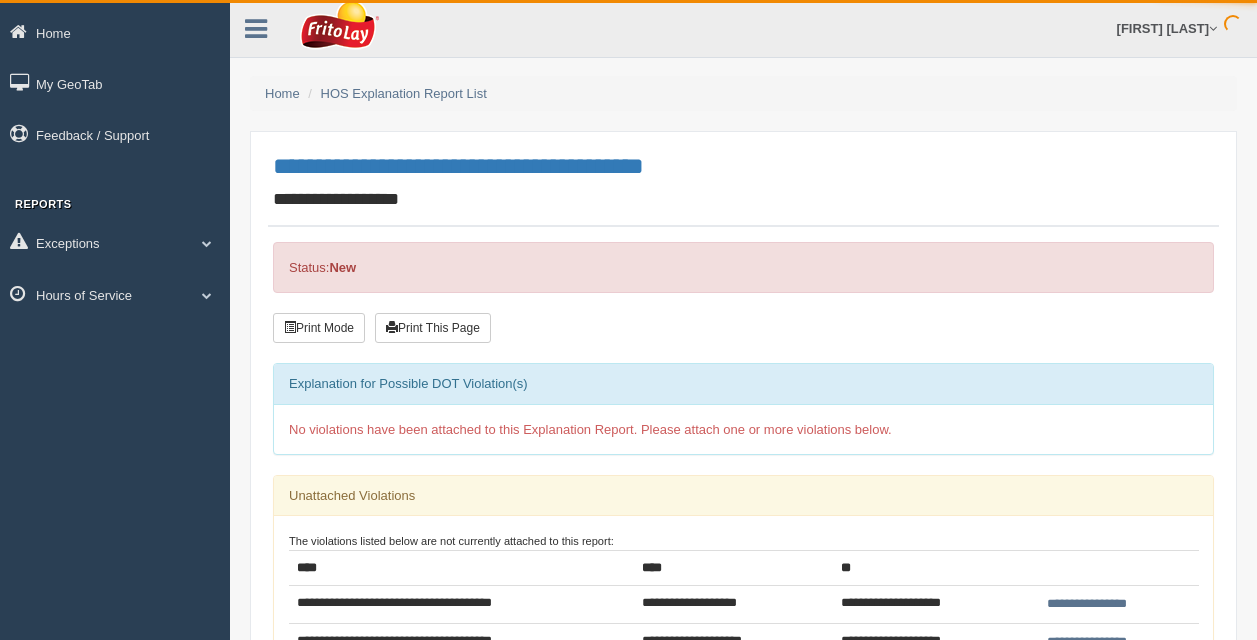 scroll, scrollTop: 0, scrollLeft: 0, axis: both 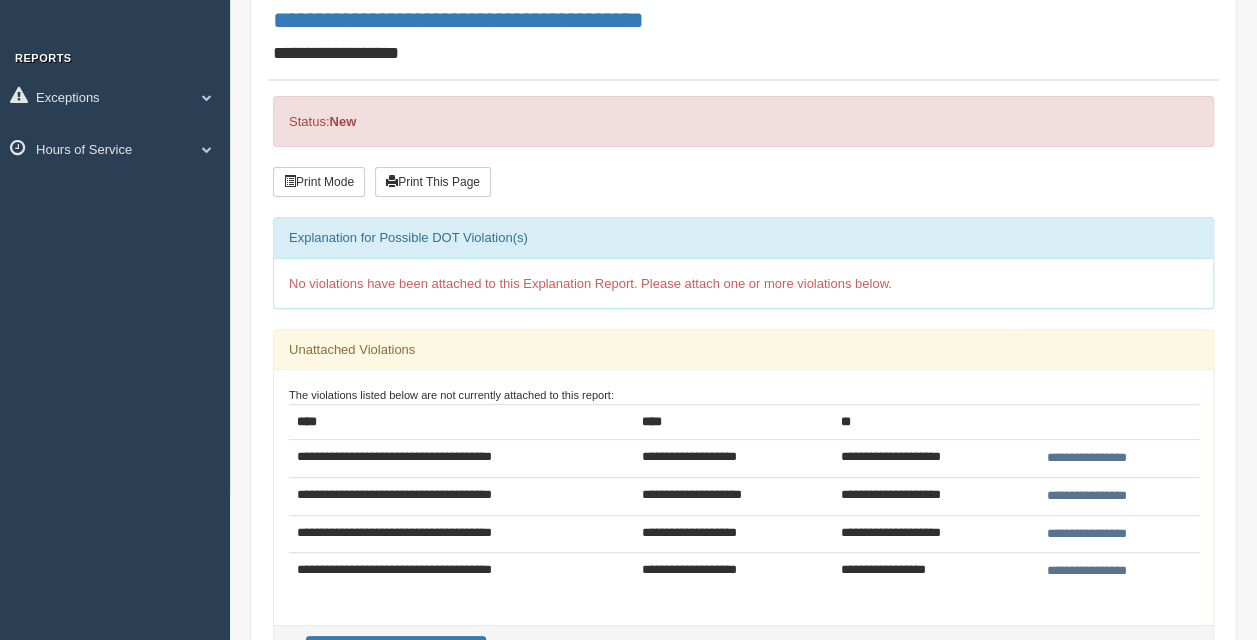 click on "**********" at bounding box center (1087, 534) 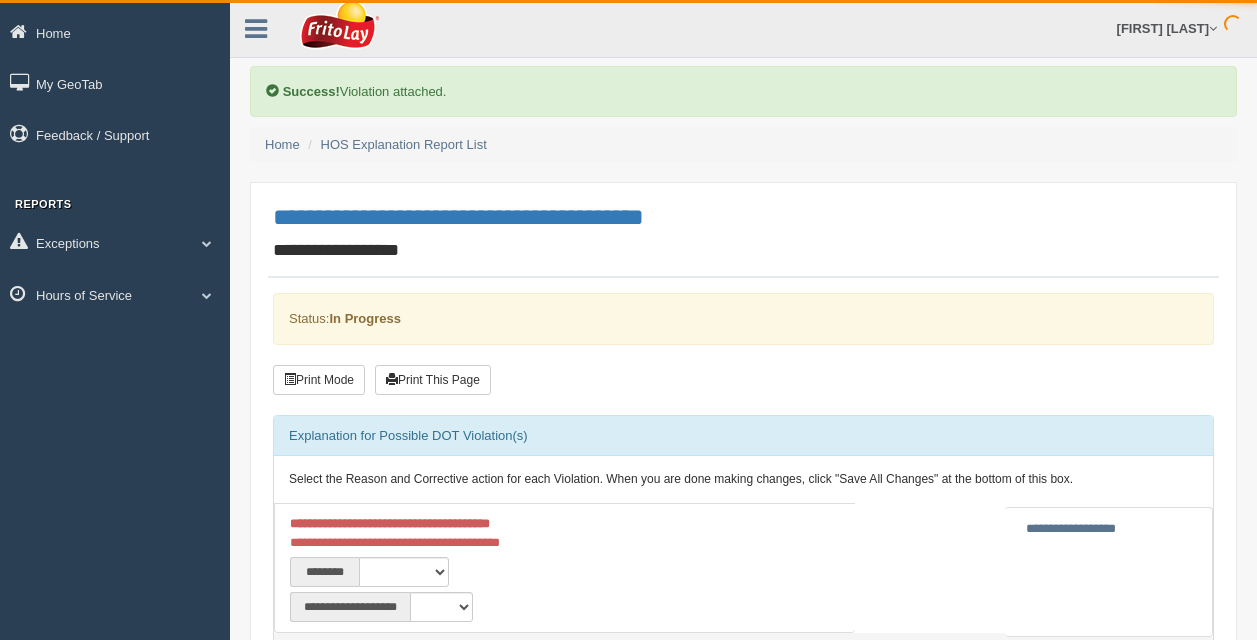 scroll, scrollTop: 0, scrollLeft: 0, axis: both 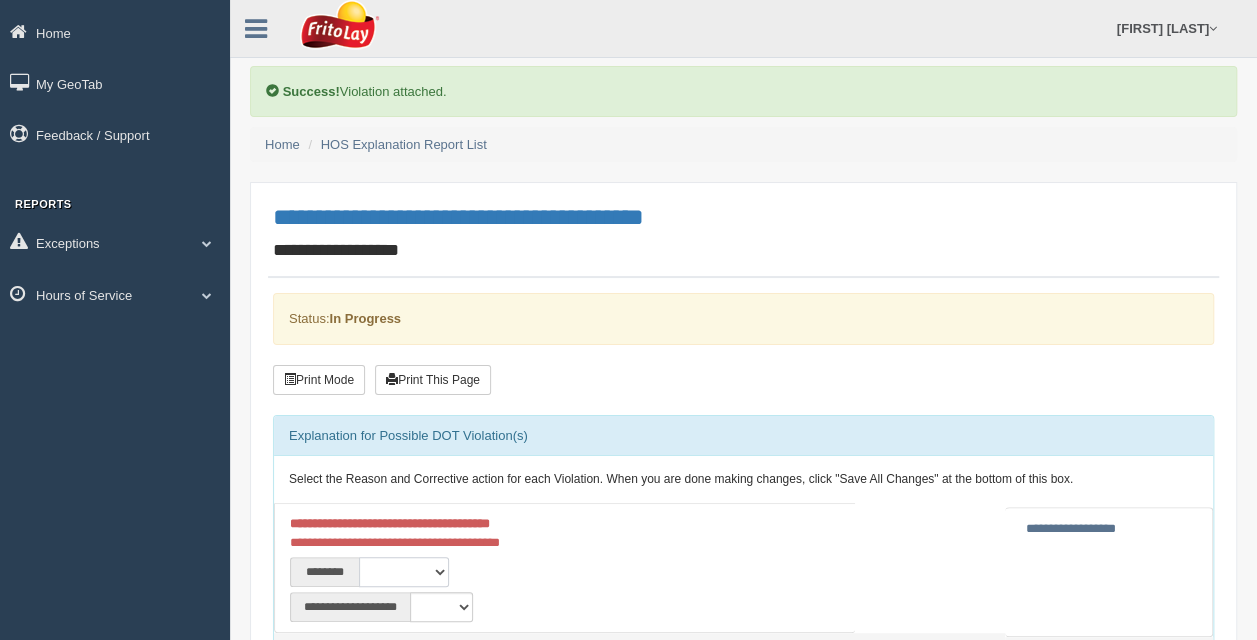 click on "**********" at bounding box center (404, 572) 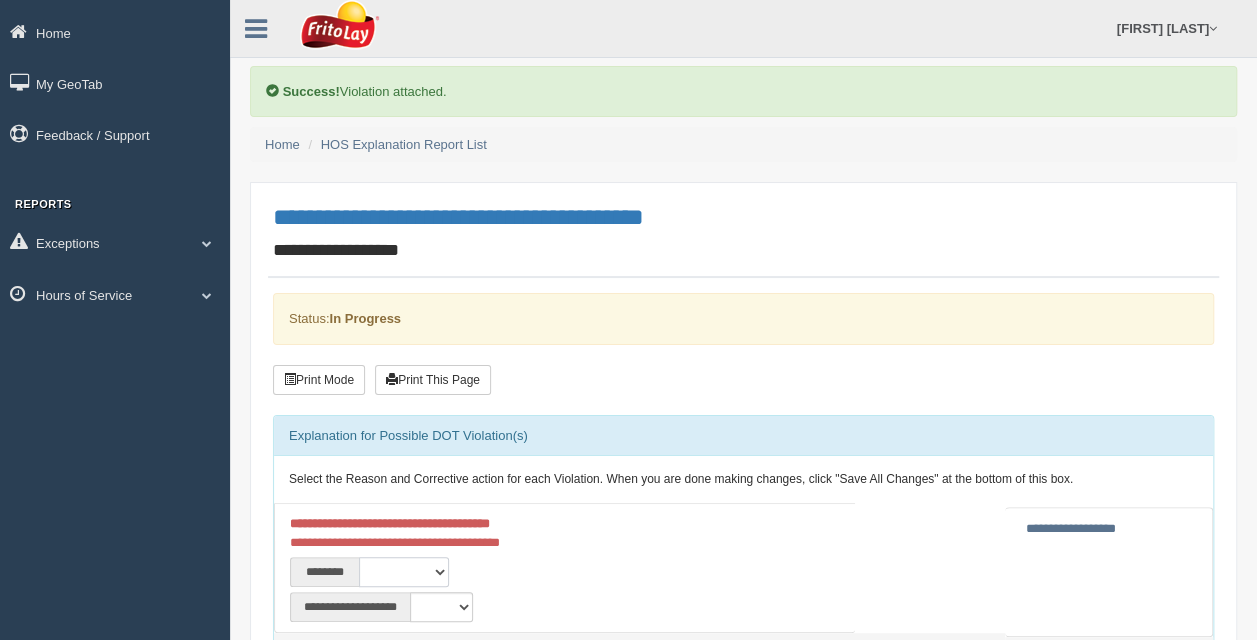 select on "****" 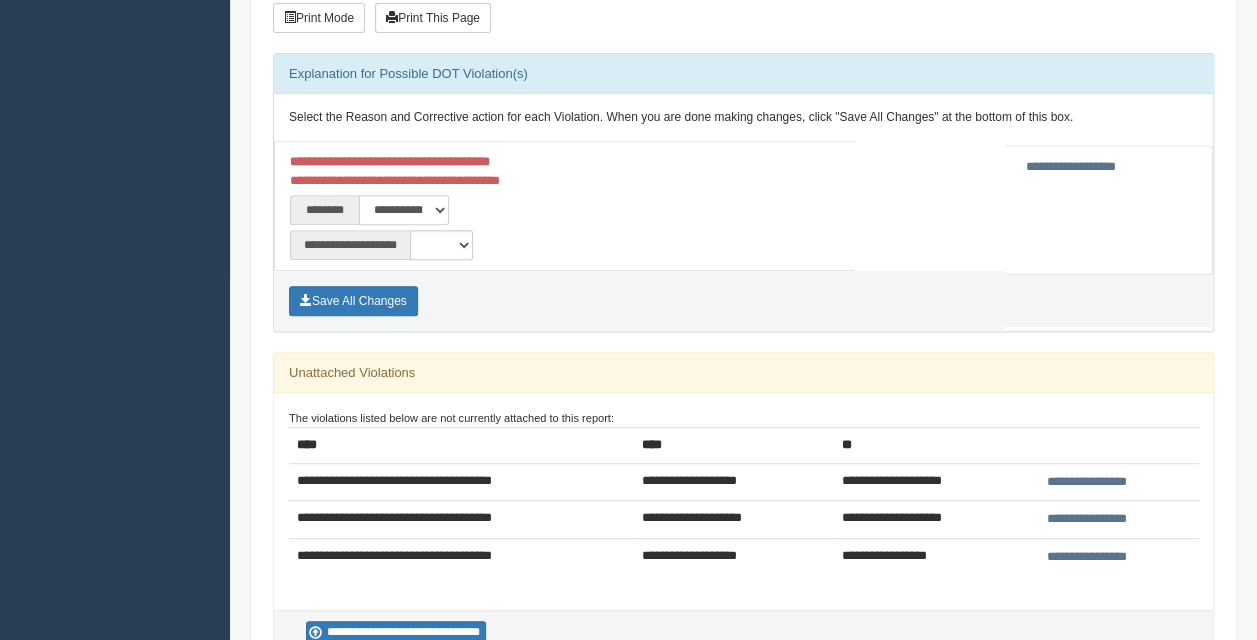 scroll, scrollTop: 364, scrollLeft: 0, axis: vertical 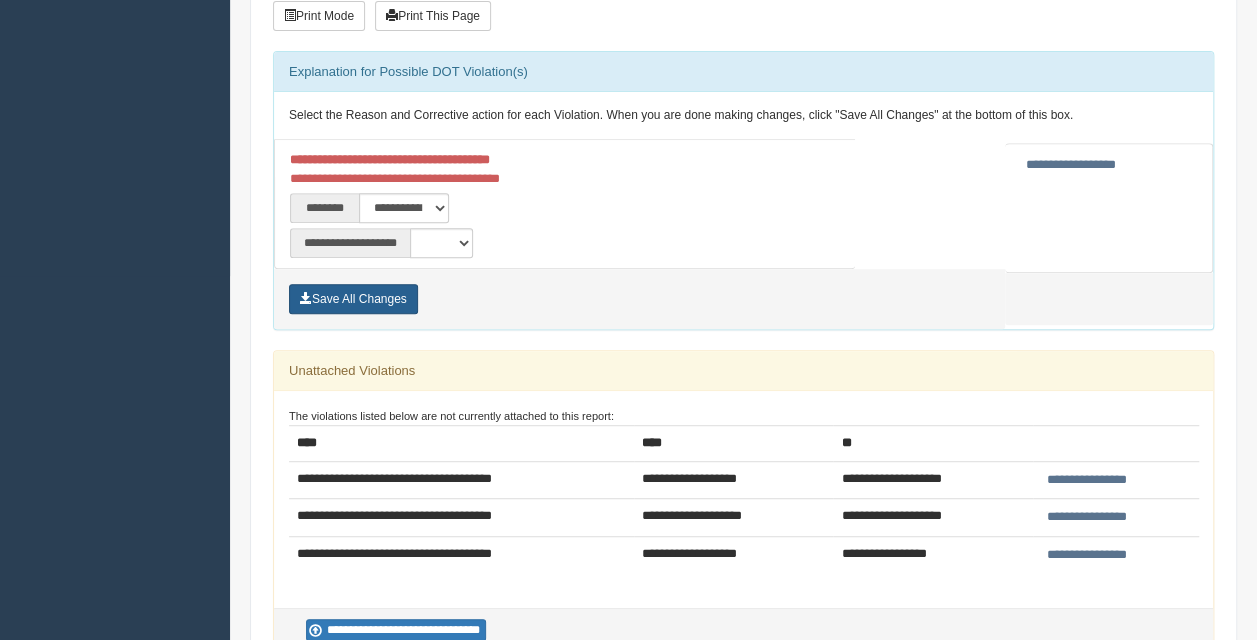 click on "Save All Changes" at bounding box center (353, 299) 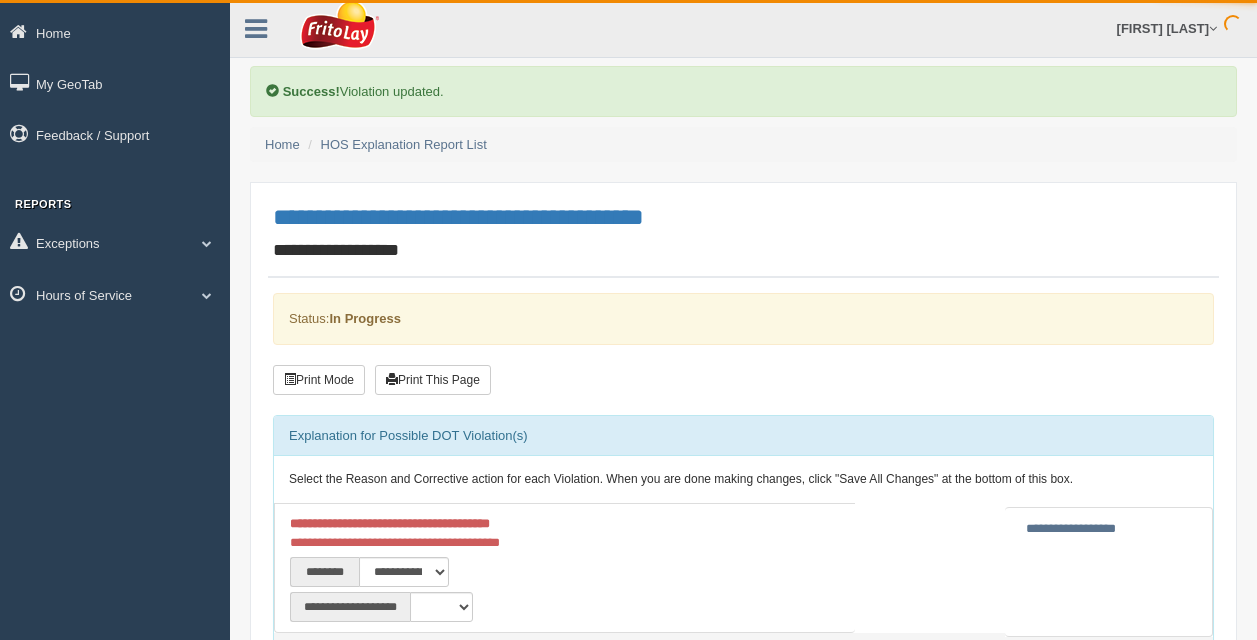 scroll, scrollTop: 0, scrollLeft: 0, axis: both 